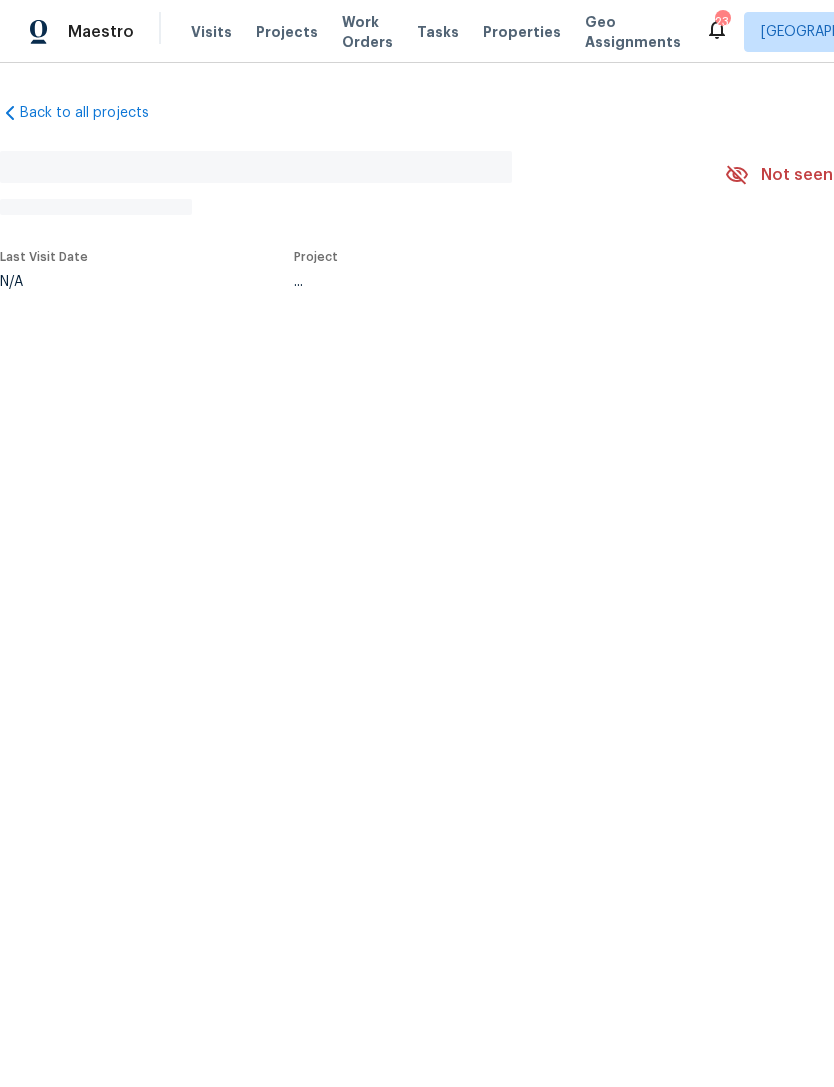 scroll, scrollTop: 0, scrollLeft: 0, axis: both 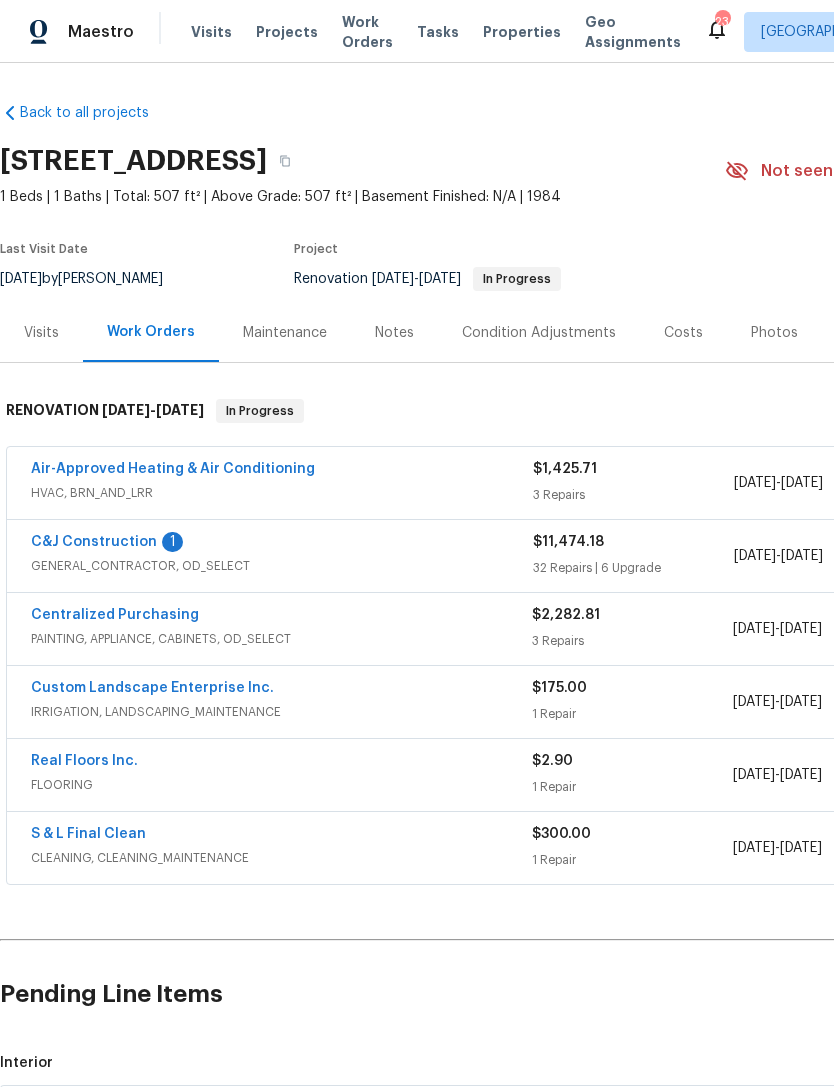 click on "C&J Construction" at bounding box center [94, 542] 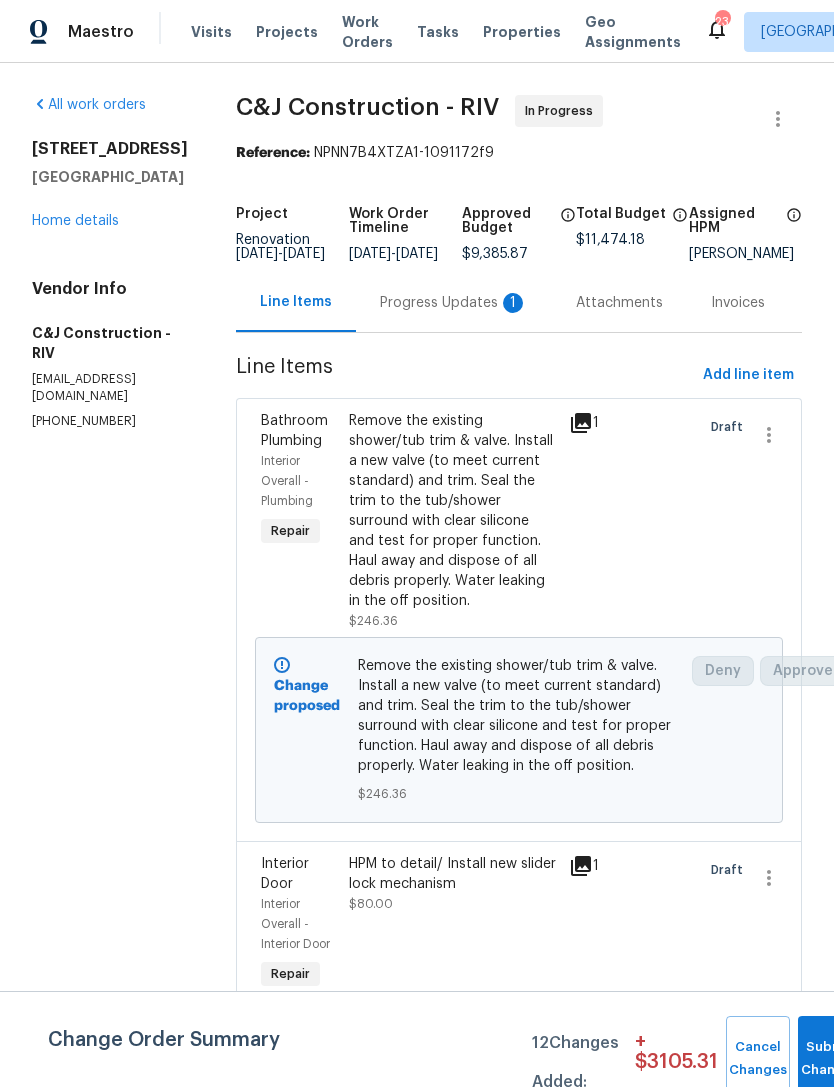 click on "Progress Updates 1" at bounding box center (454, 303) 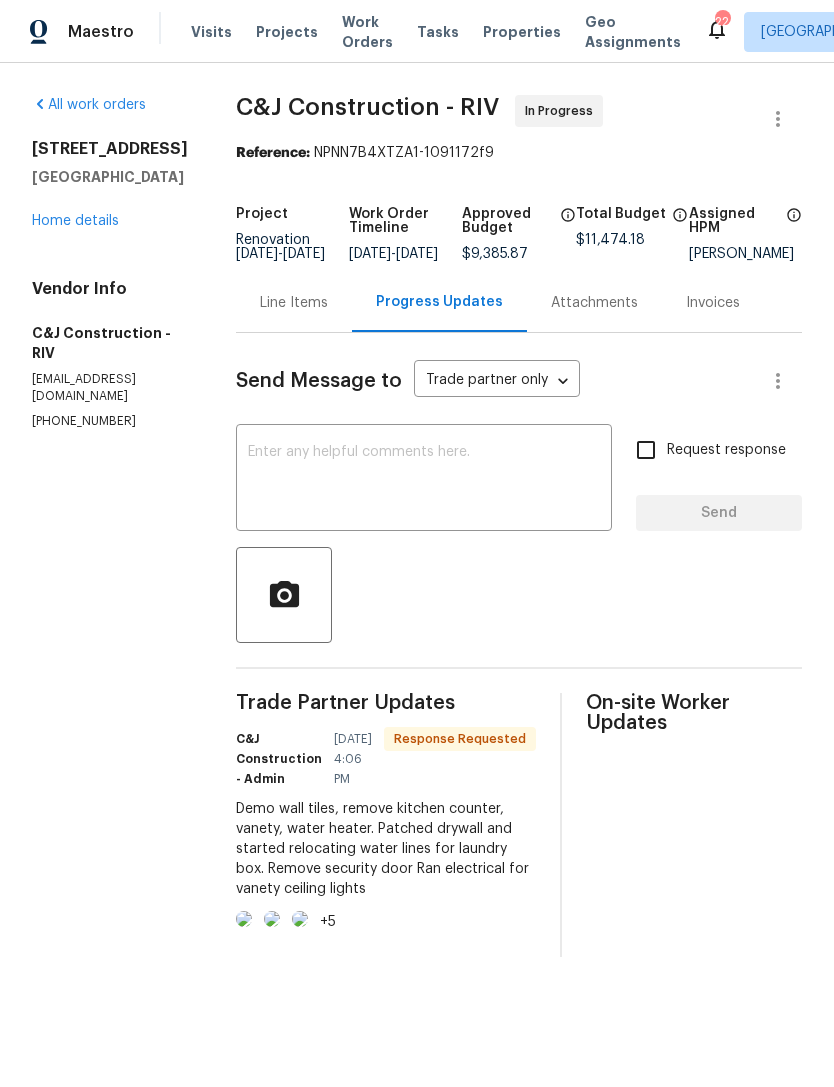 click at bounding box center (424, 480) 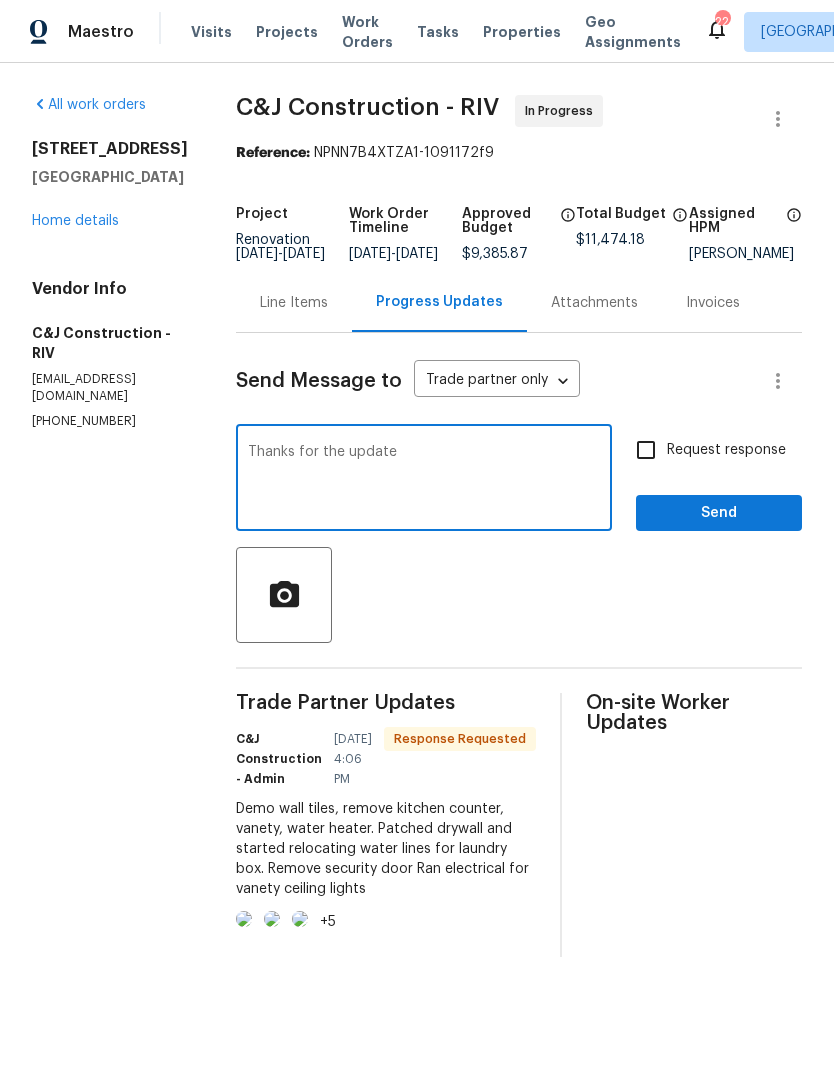 type on "Thanks for the update" 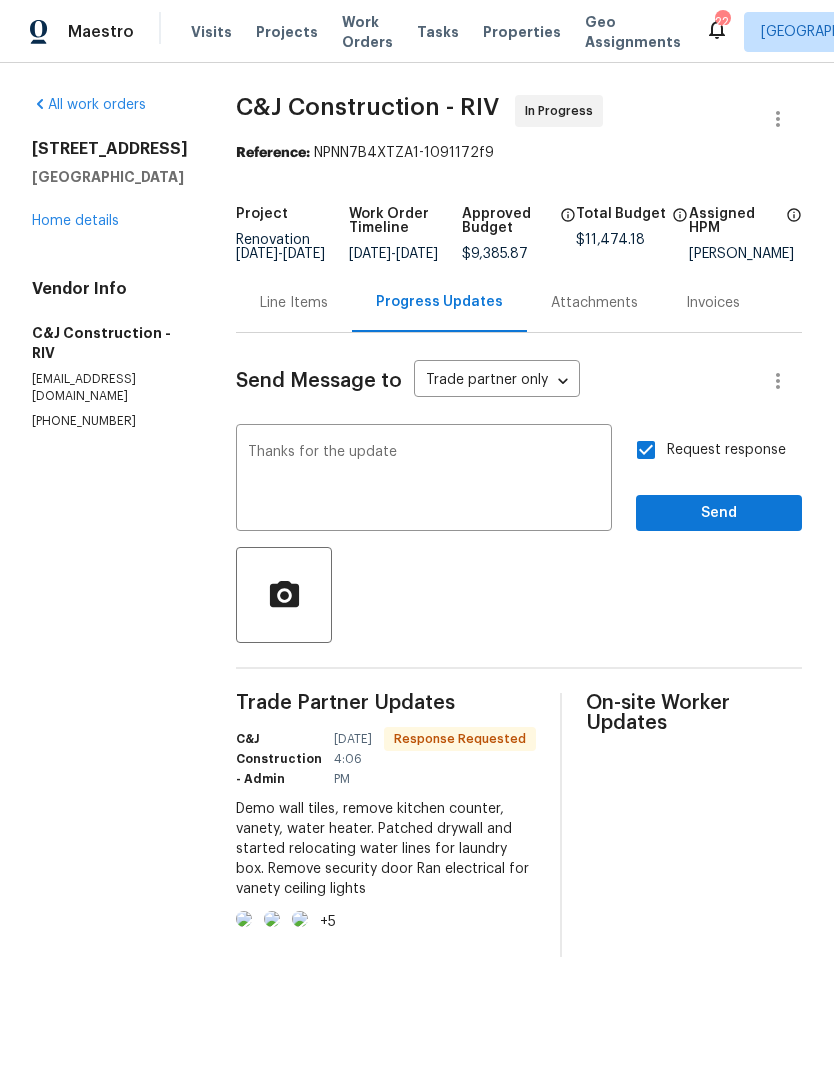 click on "Request response" at bounding box center [646, 450] 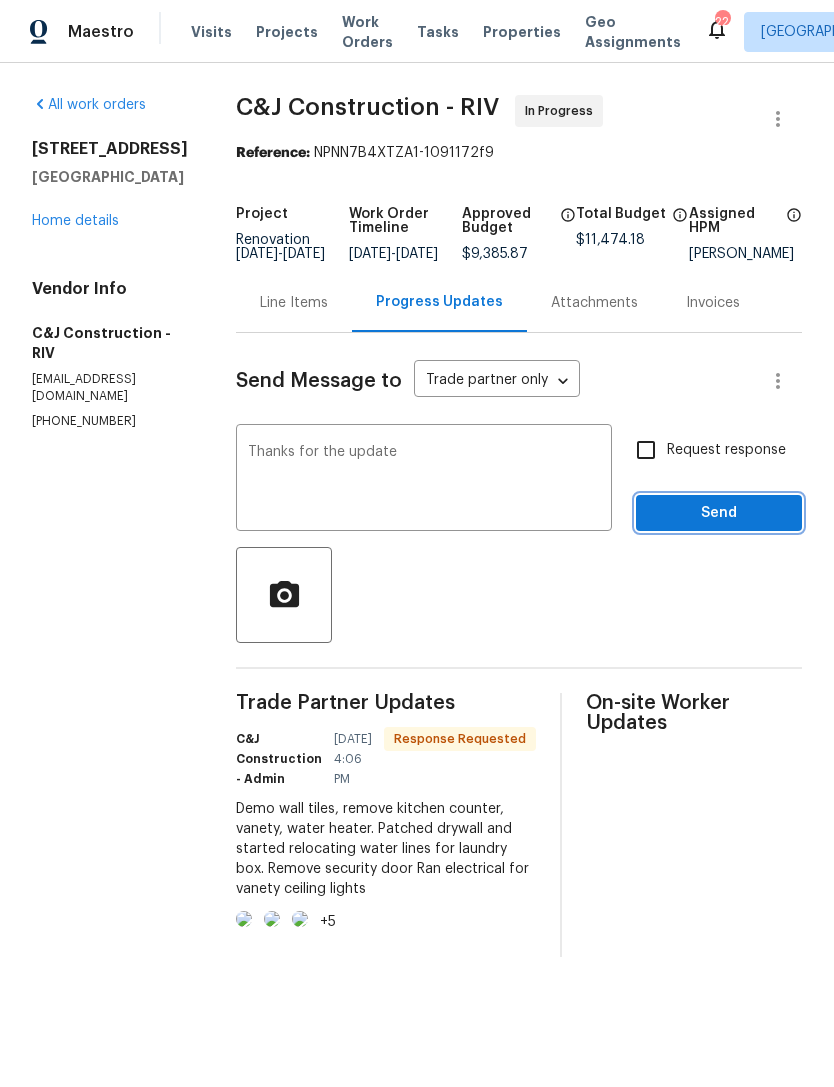 click on "Send" at bounding box center (719, 513) 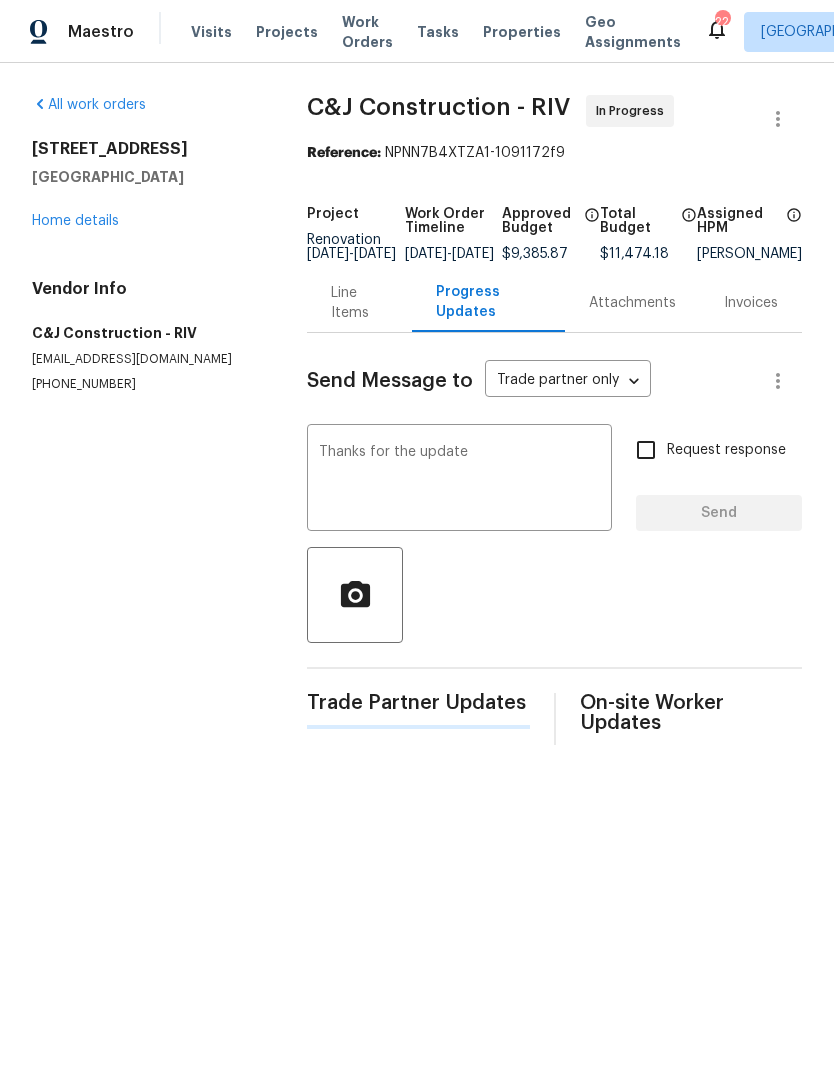 type 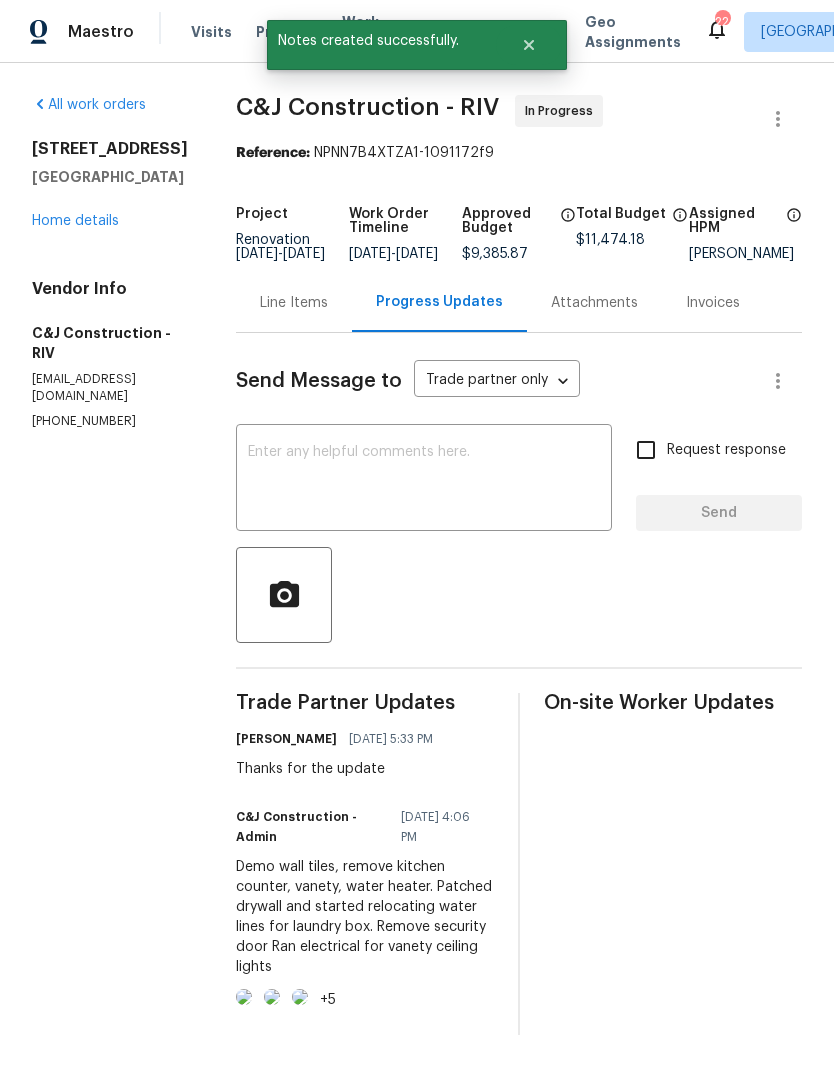 click on "Home details" at bounding box center (75, 221) 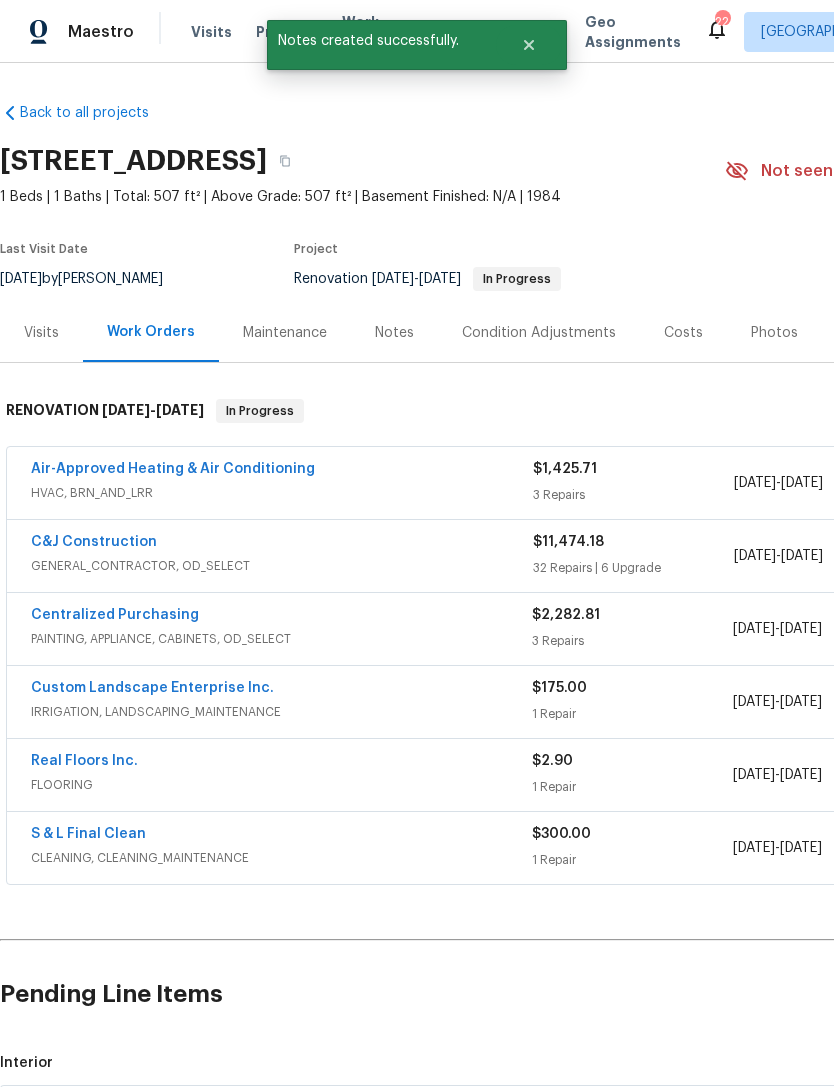 click on "C&J Construction" at bounding box center [94, 542] 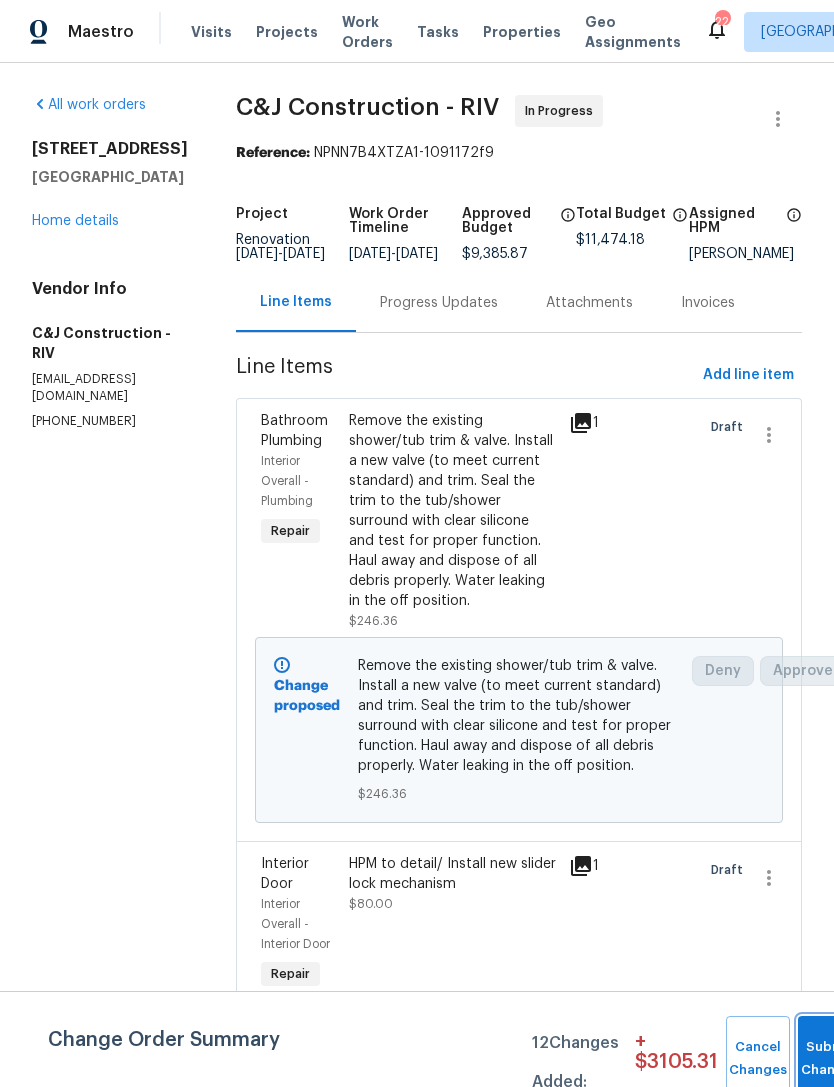 click on "Submit Changes" at bounding box center [830, 1059] 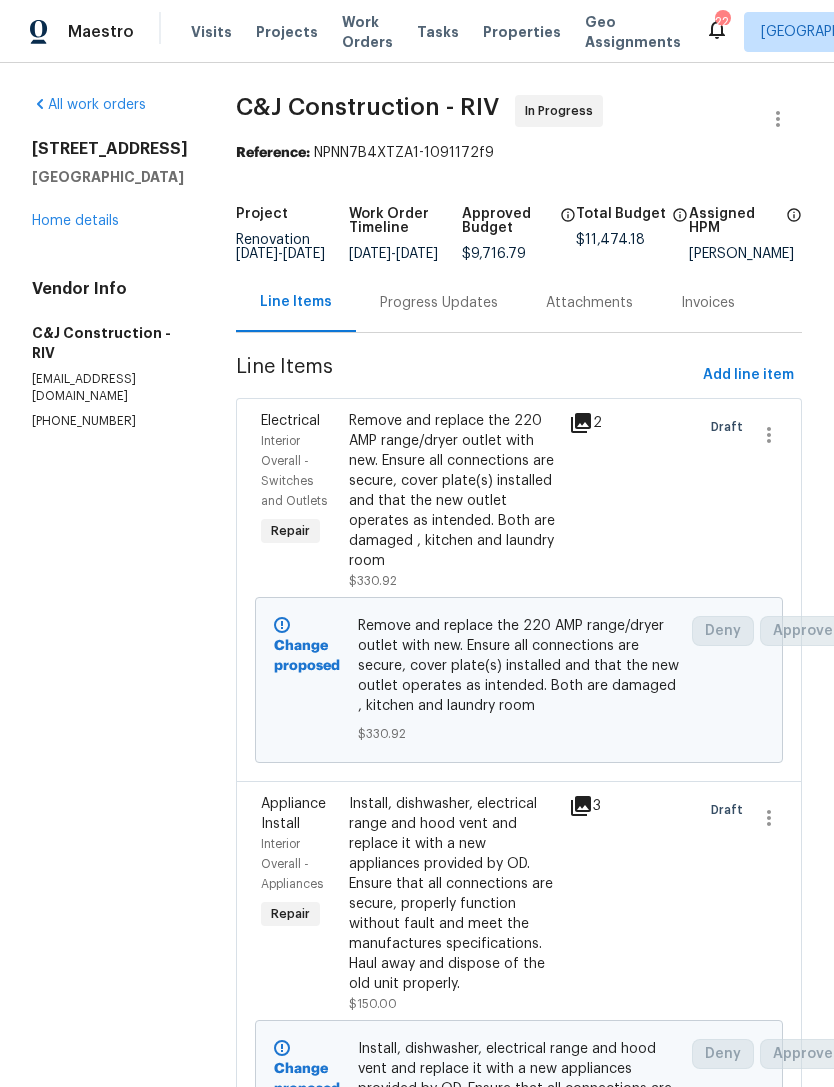click on "Home details" at bounding box center (75, 221) 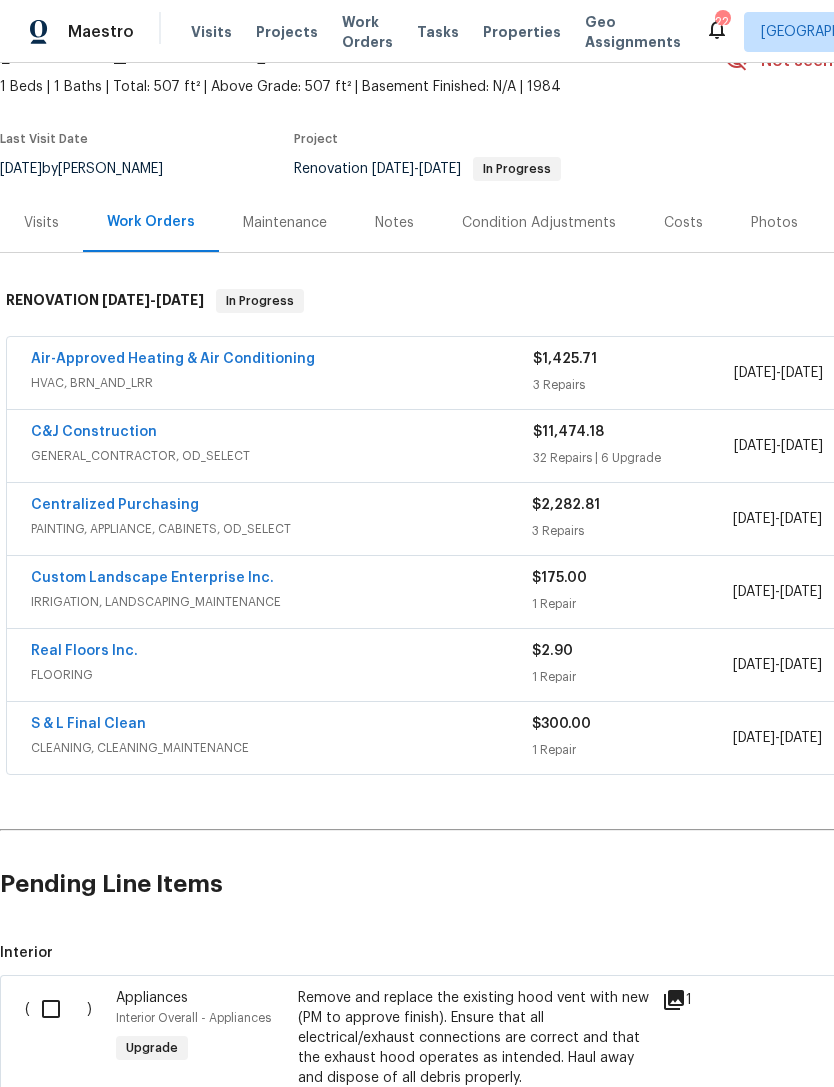 scroll, scrollTop: 111, scrollLeft: 0, axis: vertical 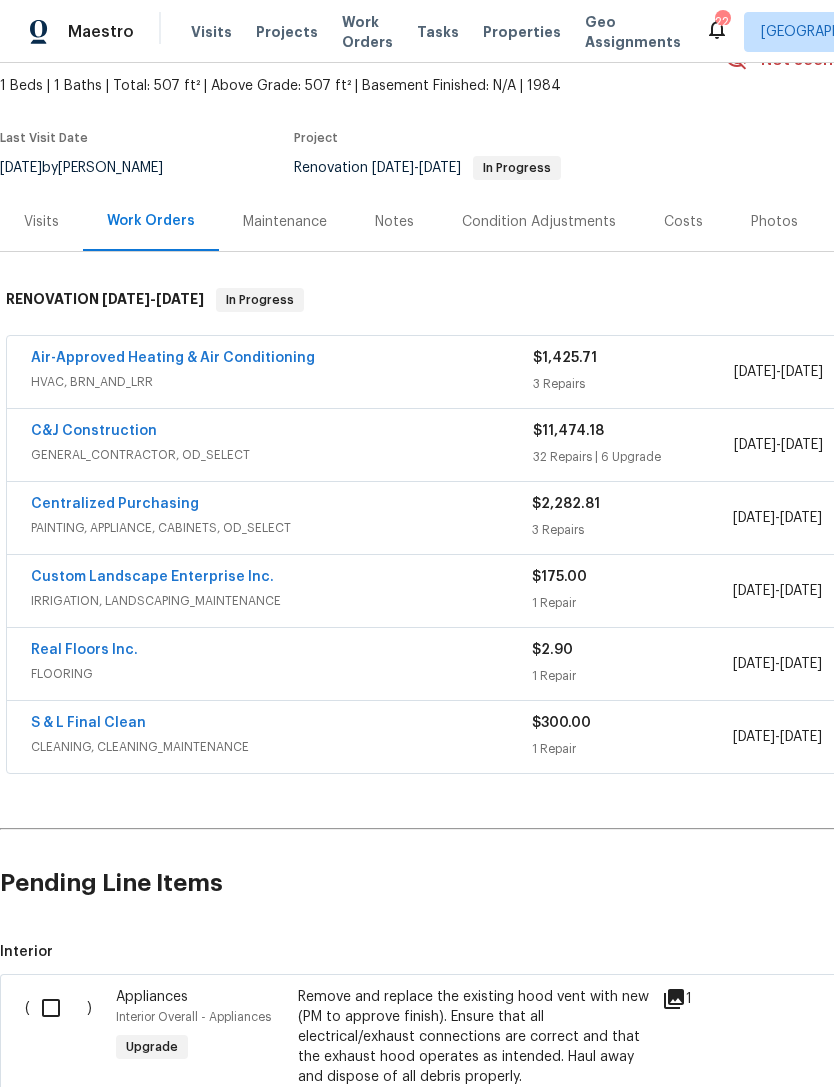click on "Real Floors Inc." at bounding box center (84, 650) 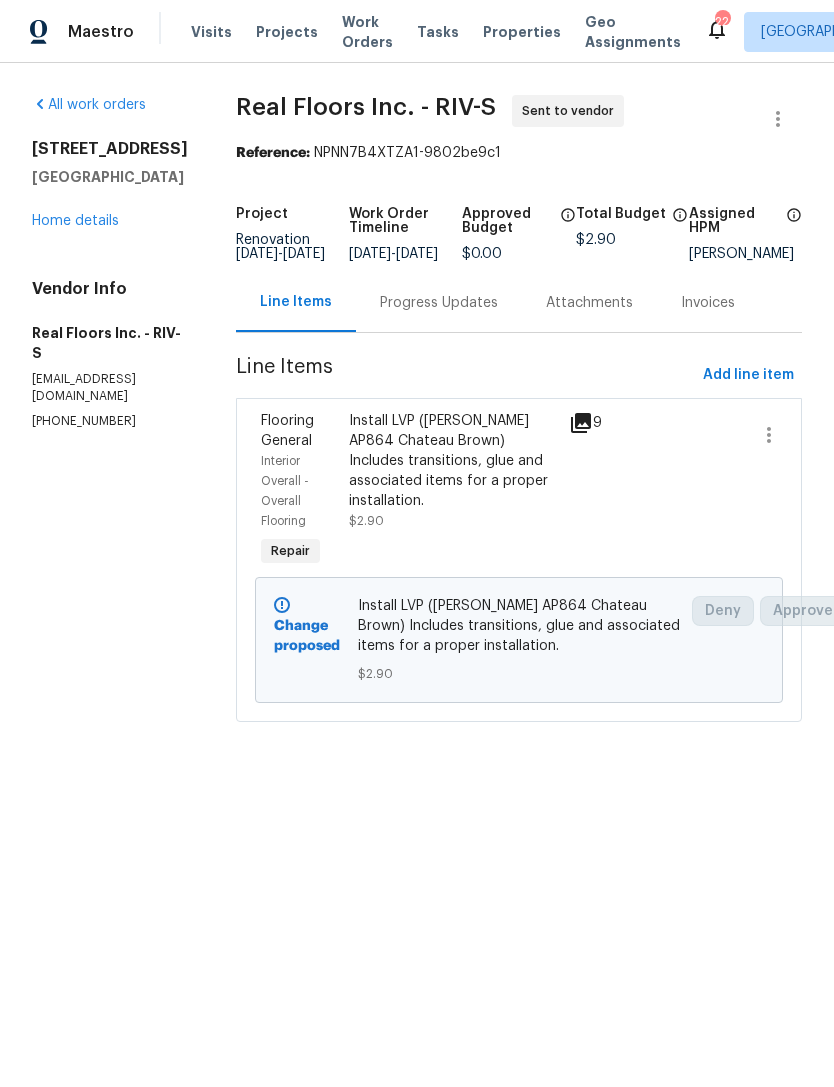 click on "Install LVP (Knighton AP864 Chateau Brown) Includes transitions, glue and associated items for a proper installation." at bounding box center [453, 461] 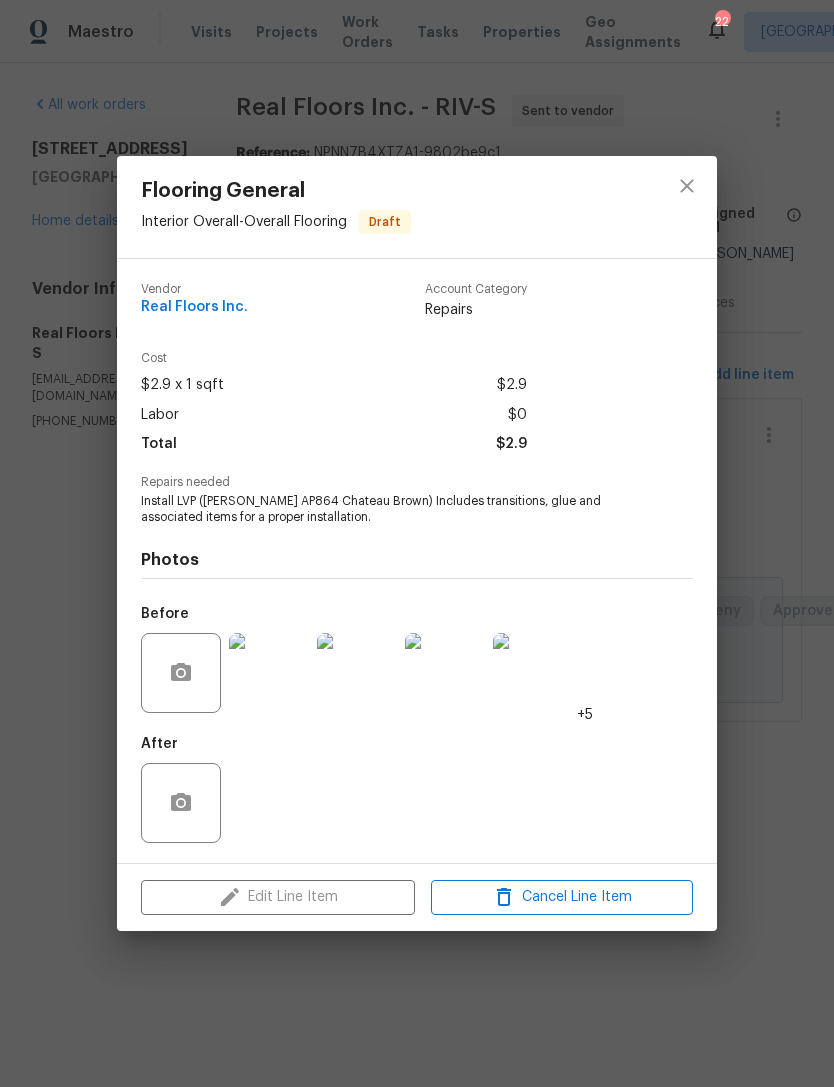 click on "Edit Line Item  Cancel Line Item" at bounding box center [417, 897] 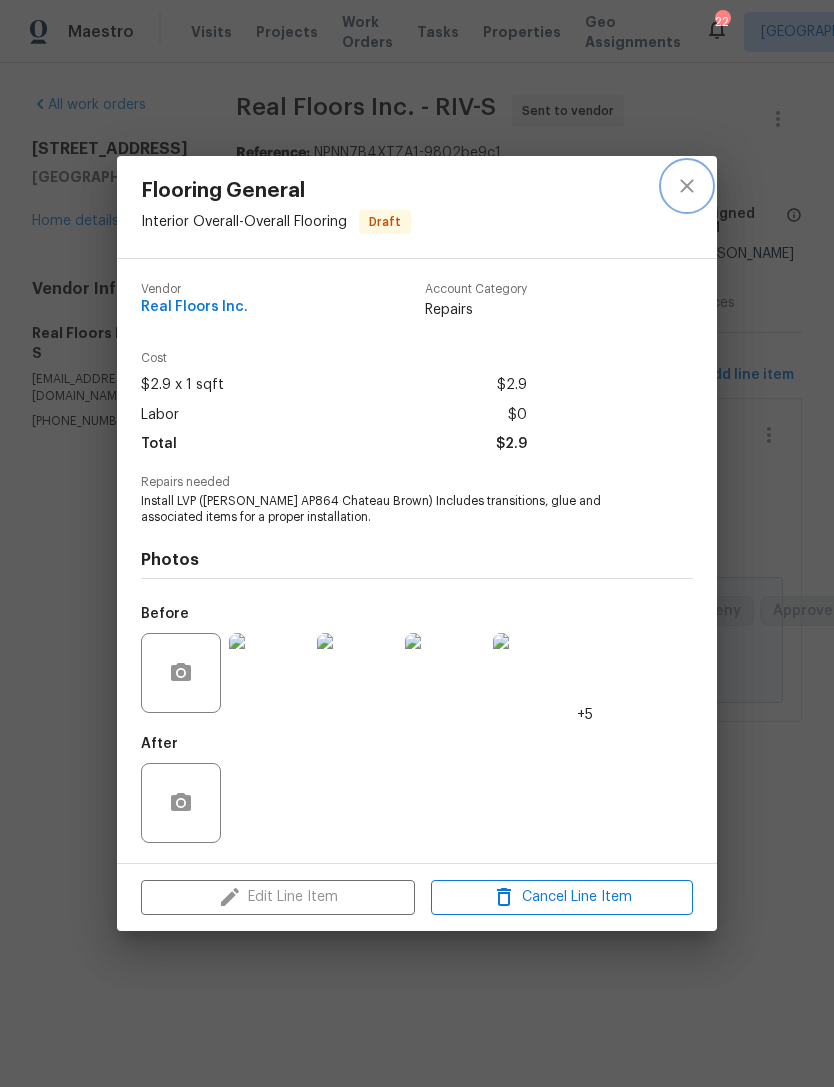 click 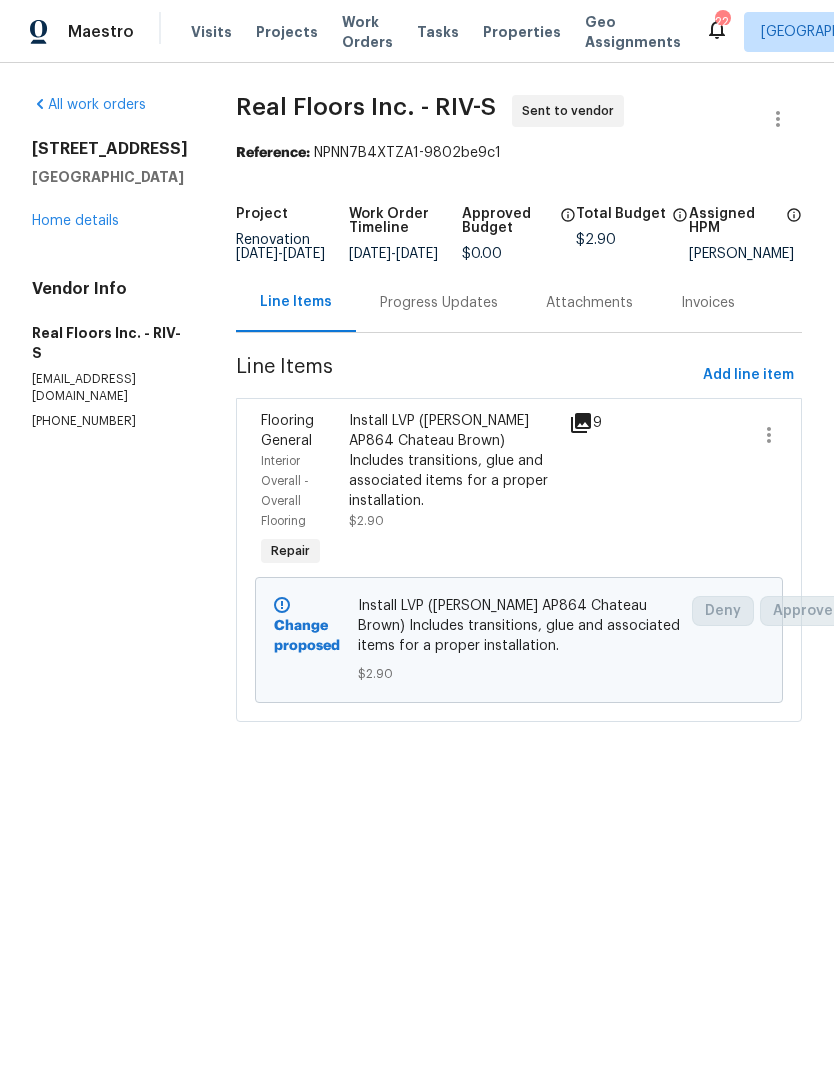 click 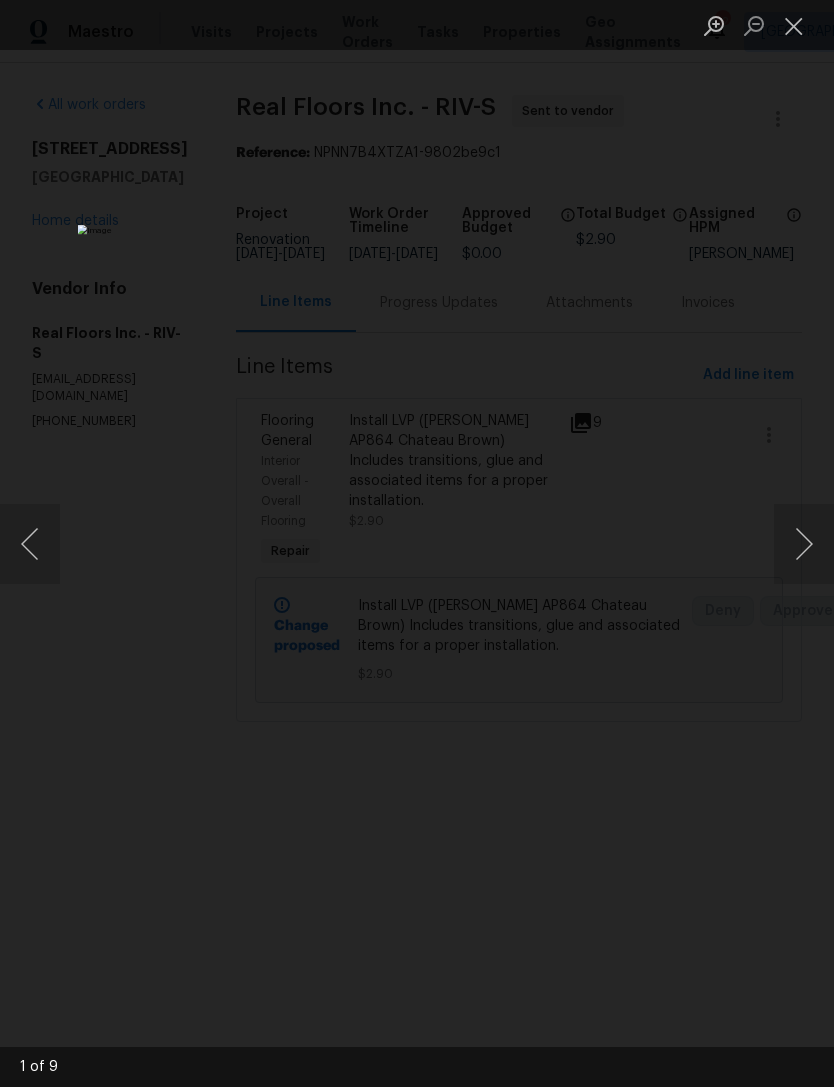 click at bounding box center [794, 25] 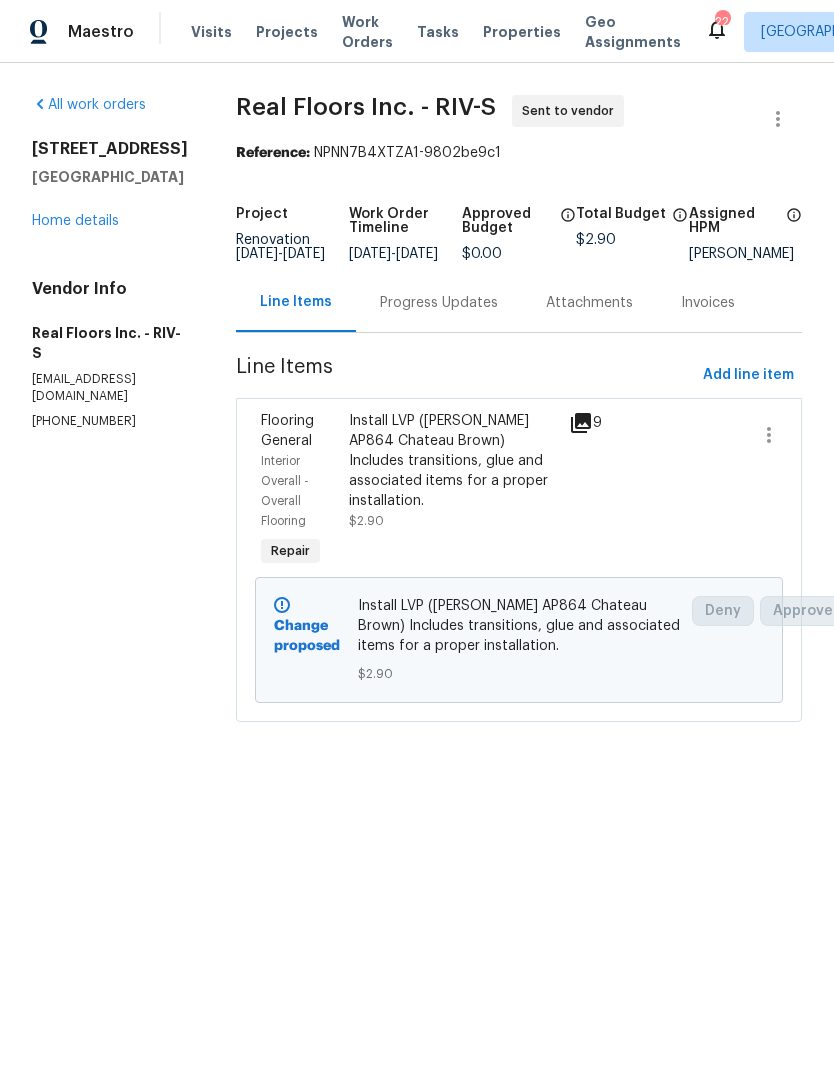 click on "Home details" at bounding box center [75, 221] 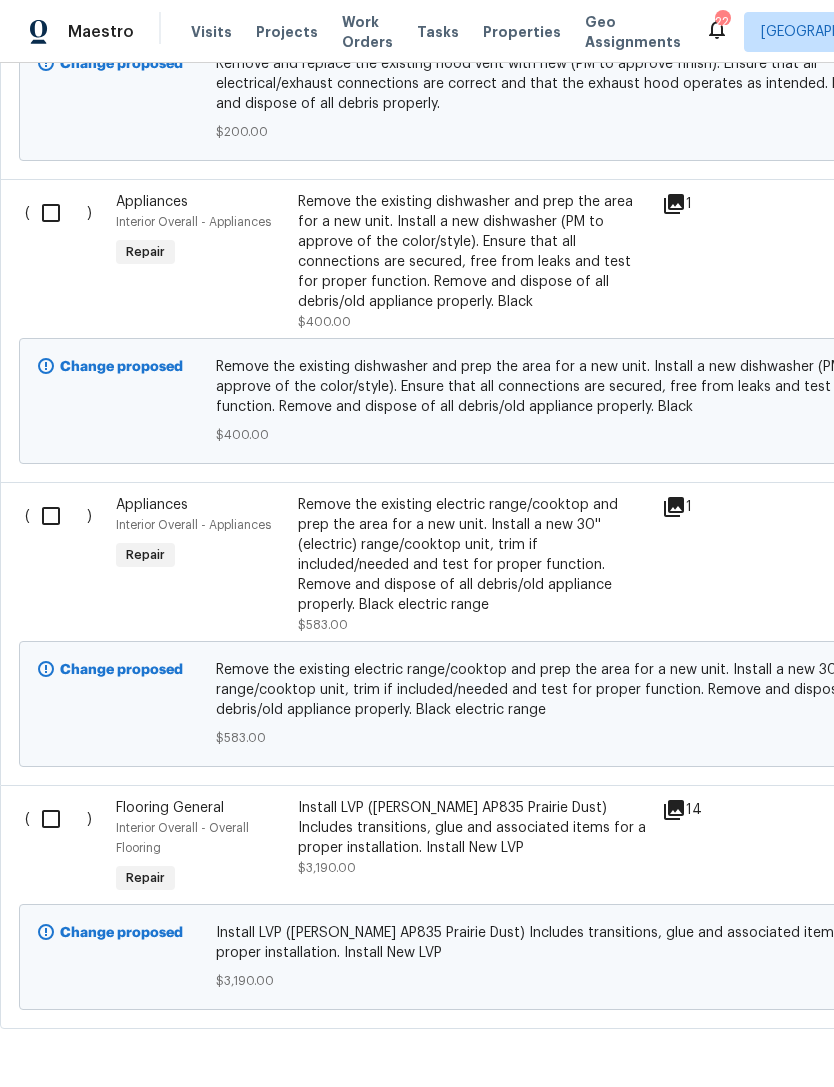 scroll, scrollTop: 1187, scrollLeft: 0, axis: vertical 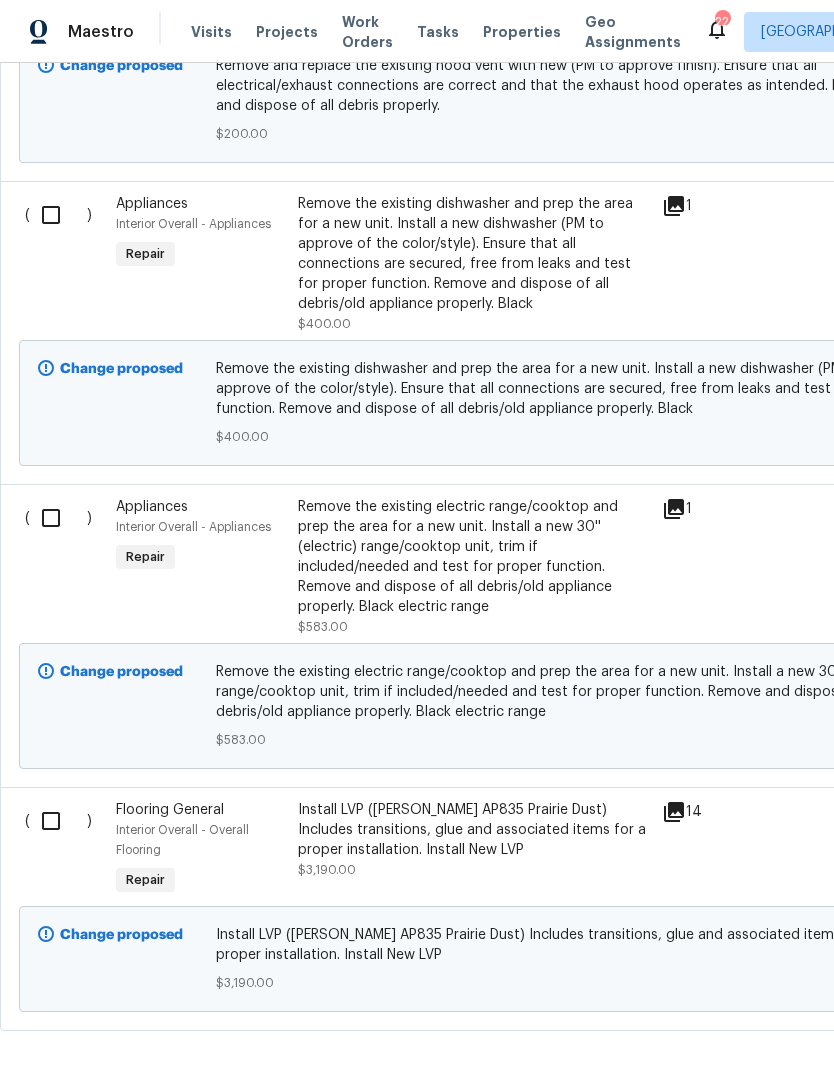 click on "Install LVP (Knighton AP835 Prairie Dust) Includes transitions, glue and associated items for a proper installation.
Install New LVP" at bounding box center [474, 830] 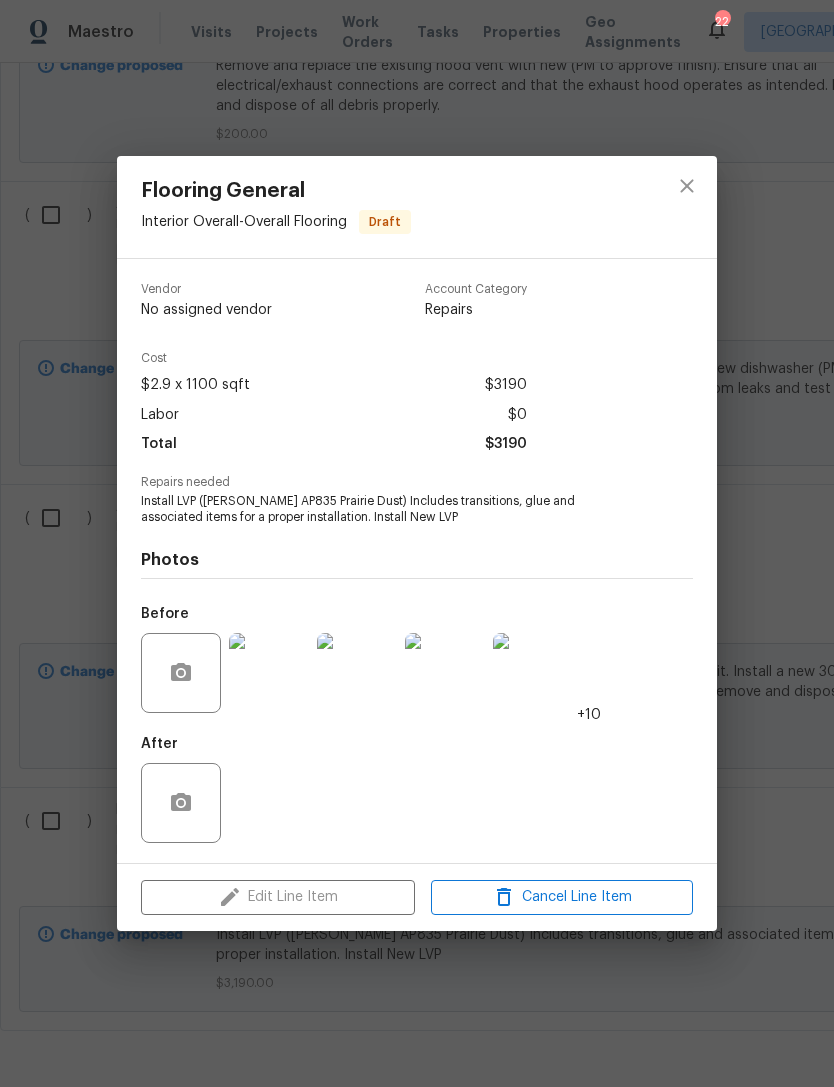 click on "Edit Line Item  Cancel Line Item" at bounding box center [417, 897] 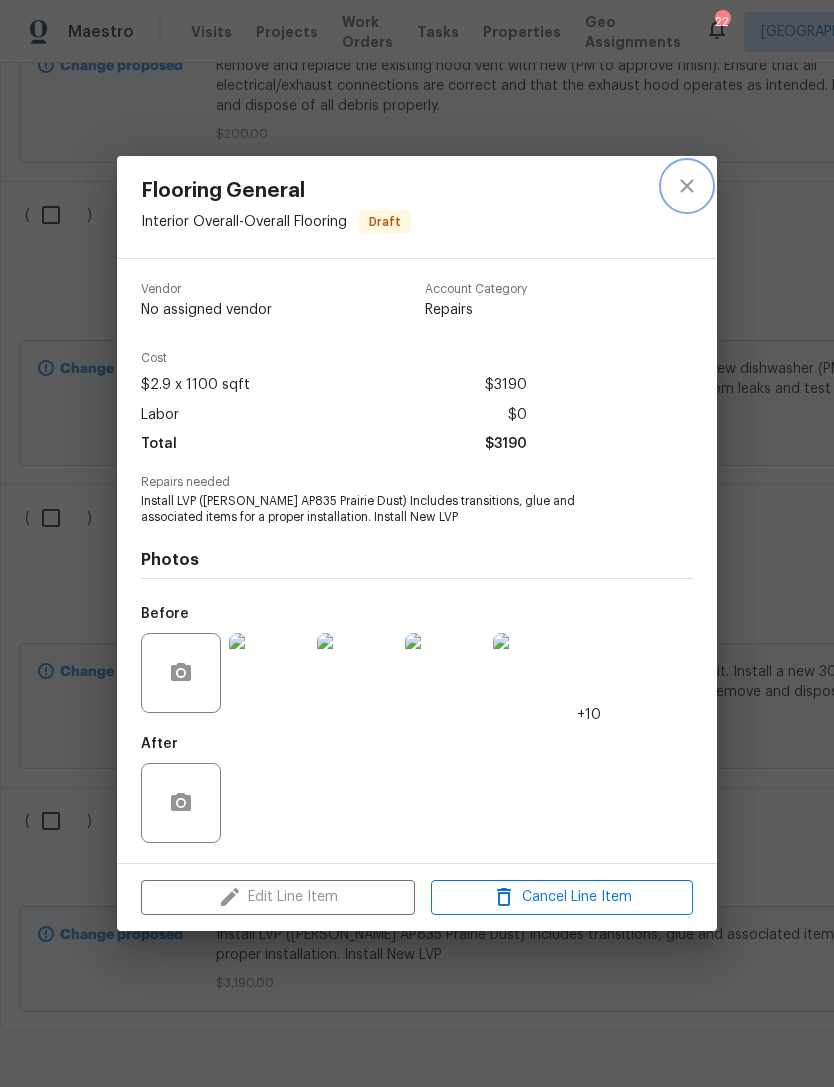 click 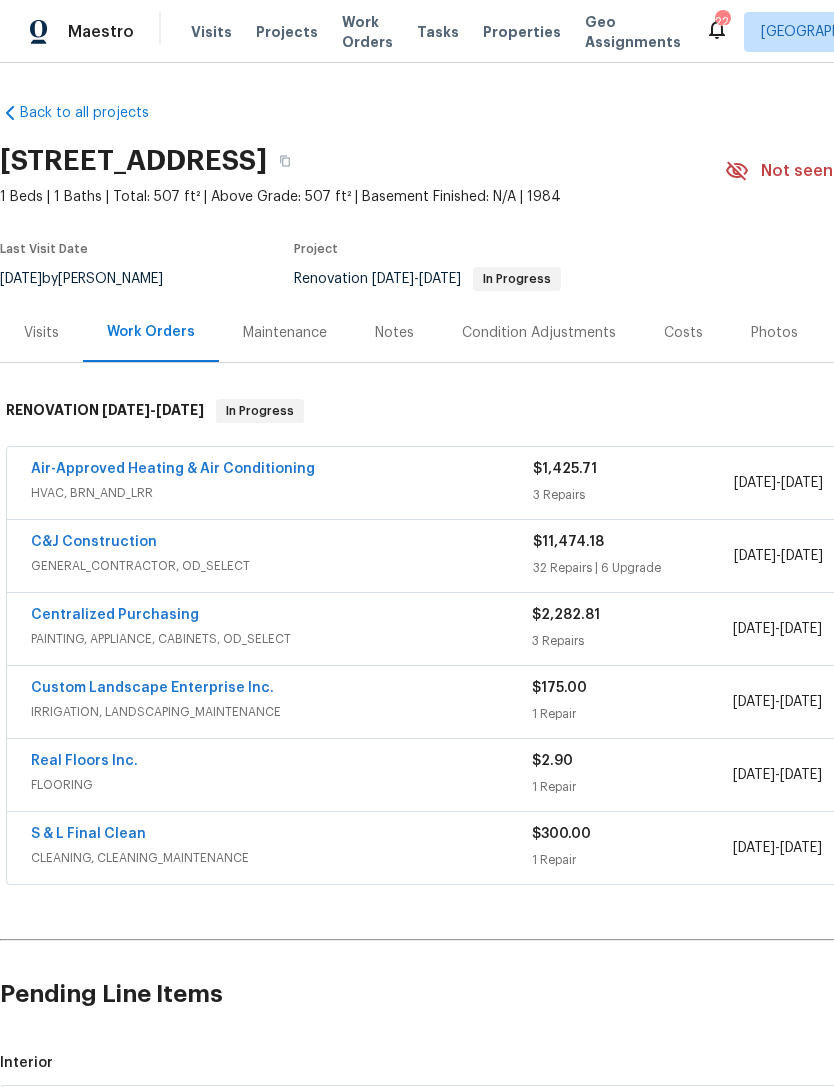 scroll, scrollTop: 0, scrollLeft: 0, axis: both 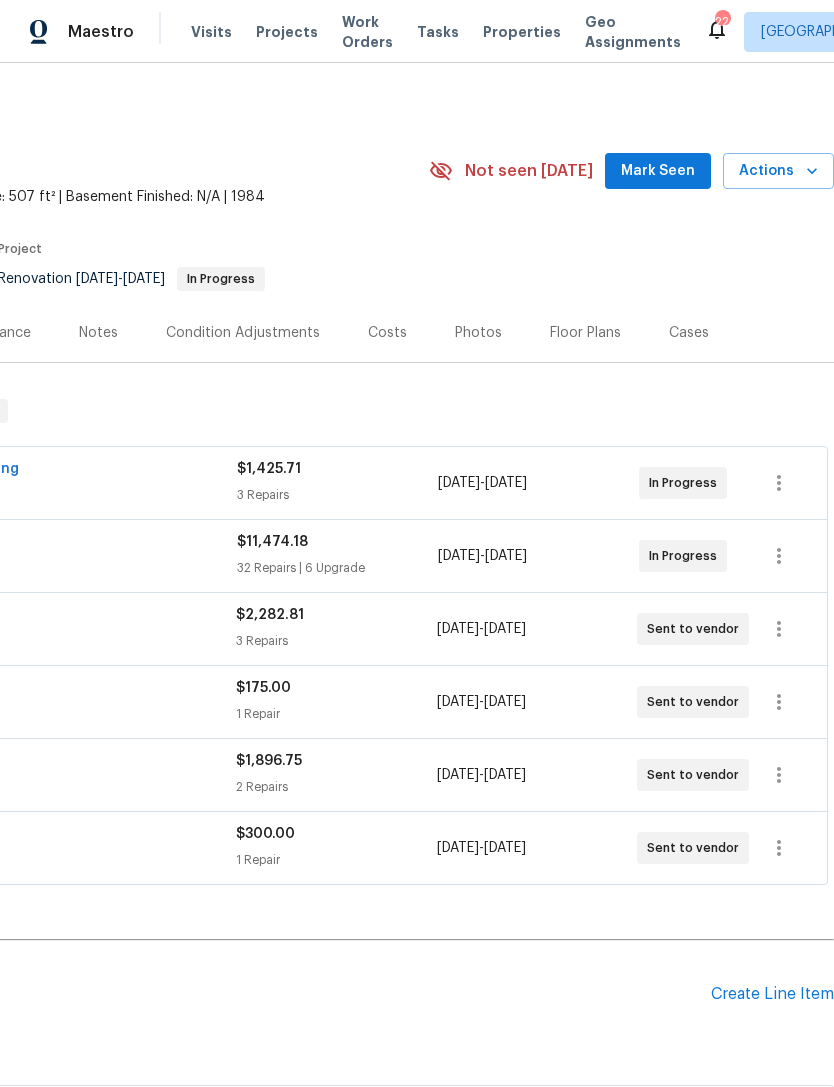 click on "Costs" at bounding box center [387, 333] 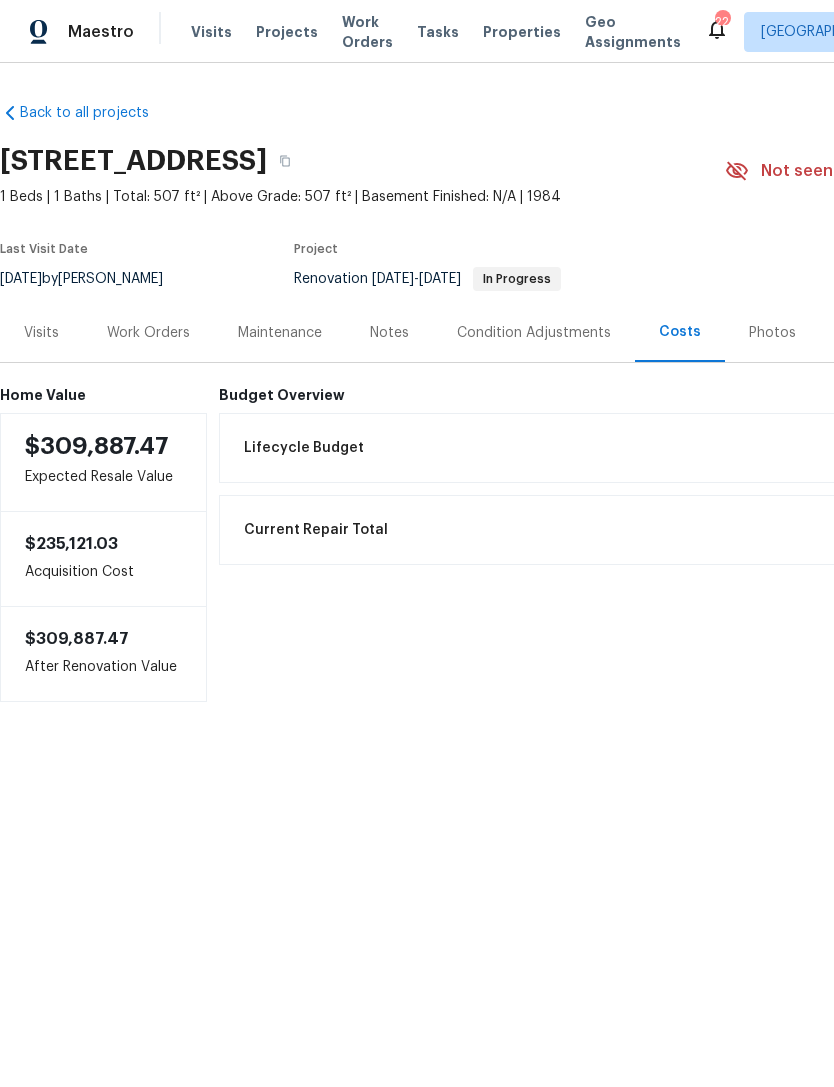 scroll, scrollTop: 0, scrollLeft: 0, axis: both 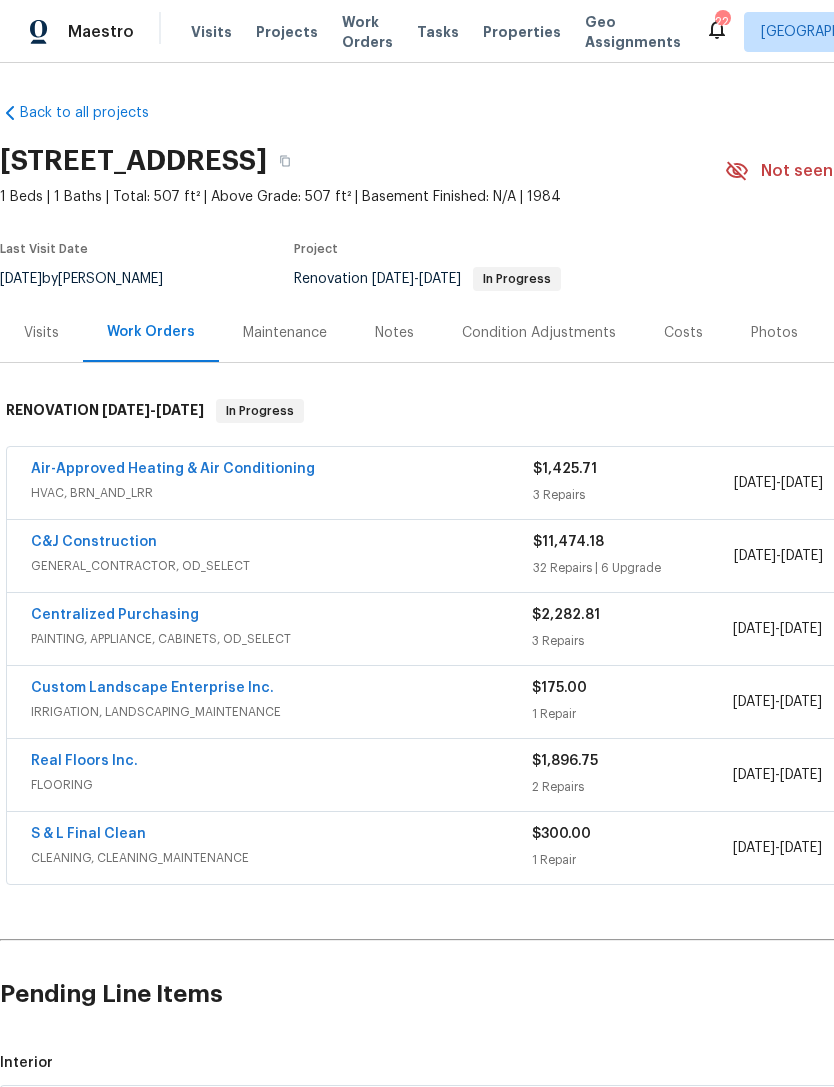 click on "Real Floors Inc." at bounding box center (84, 761) 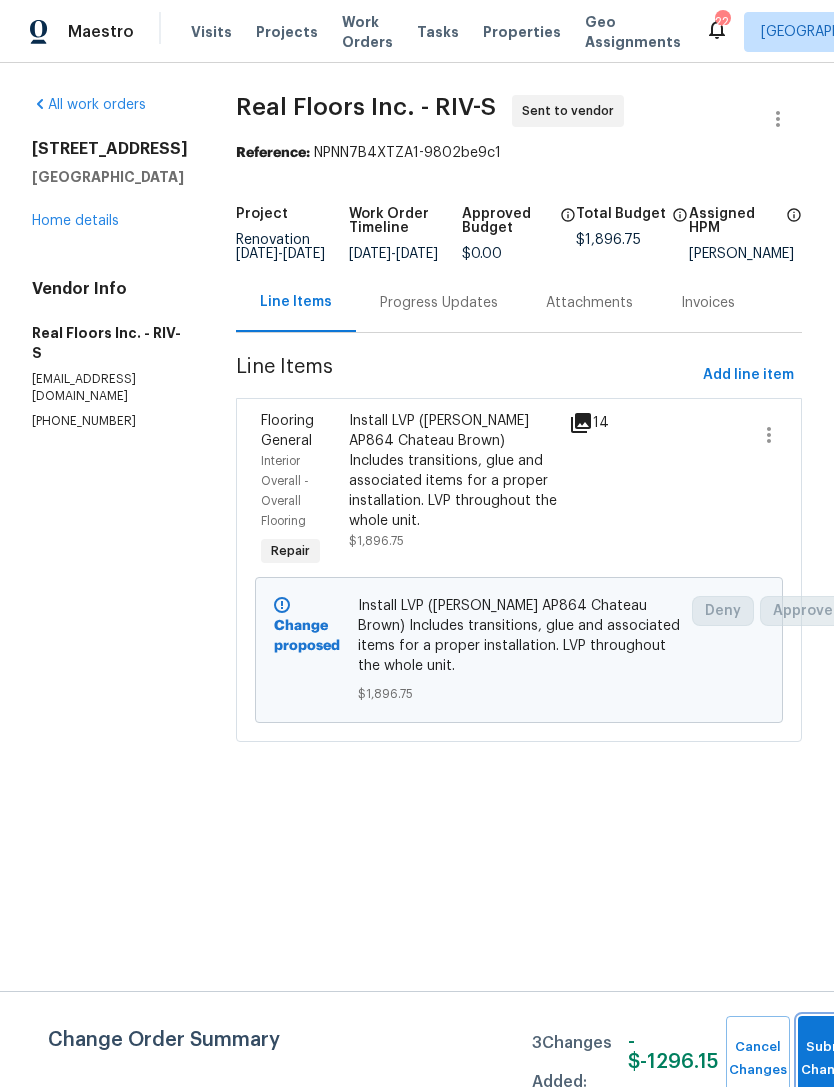 click on "Submit Changes" at bounding box center (830, 1059) 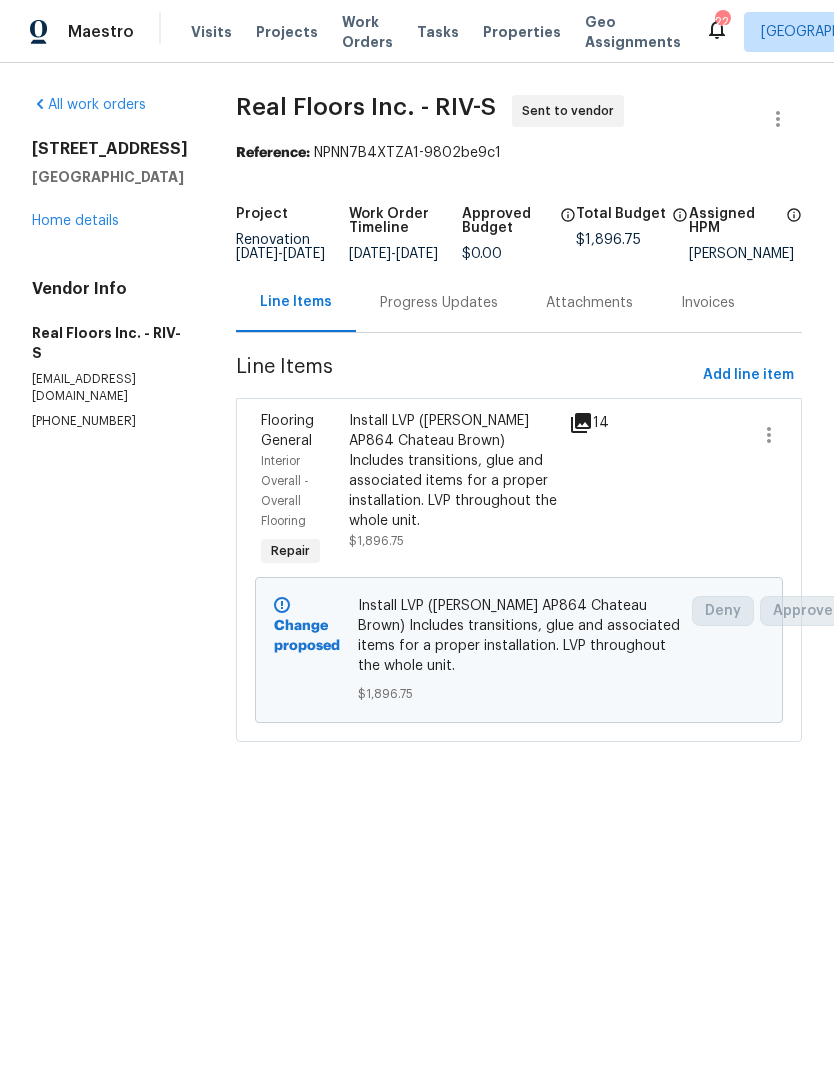 click on "Home details" at bounding box center [75, 221] 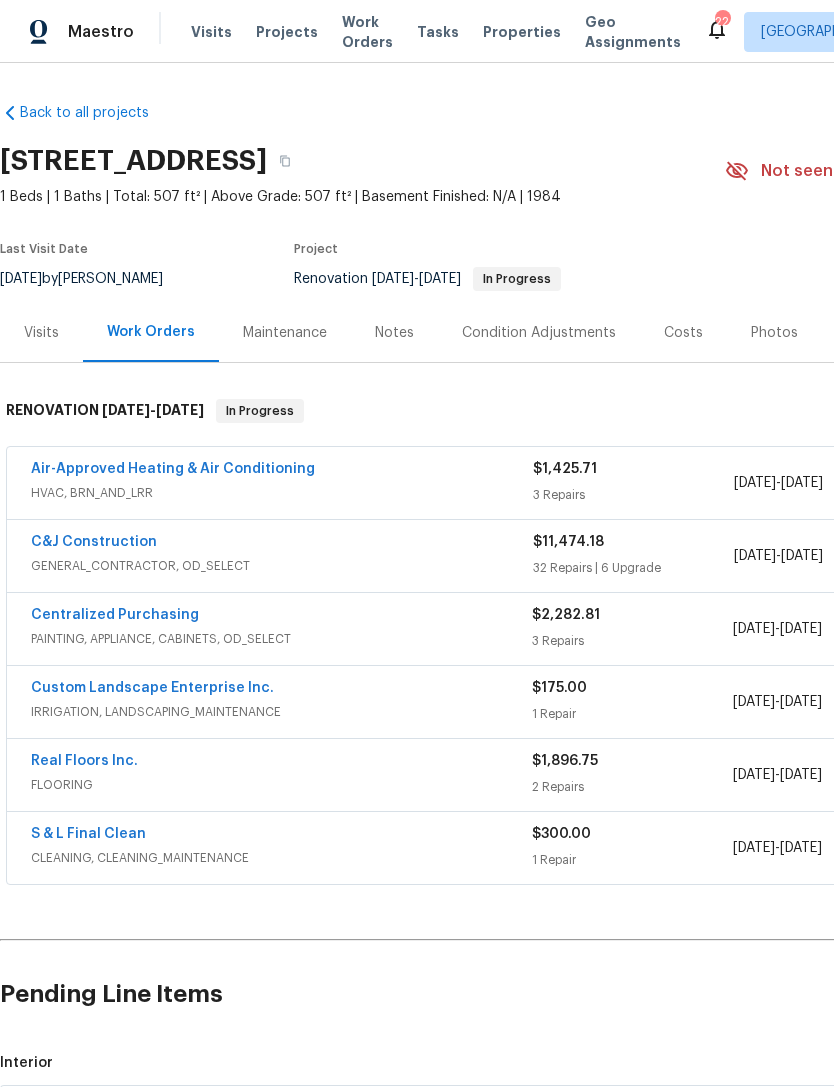 click on "Costs" at bounding box center (683, 333) 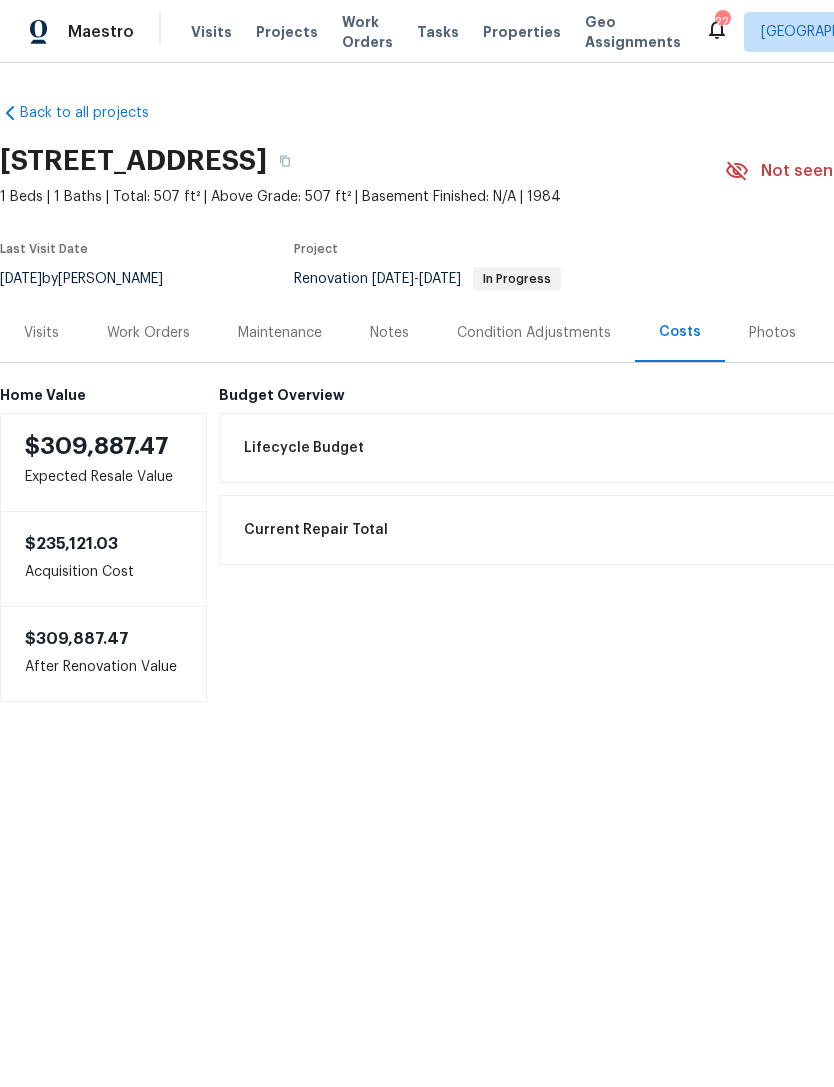 scroll, scrollTop: 0, scrollLeft: 0, axis: both 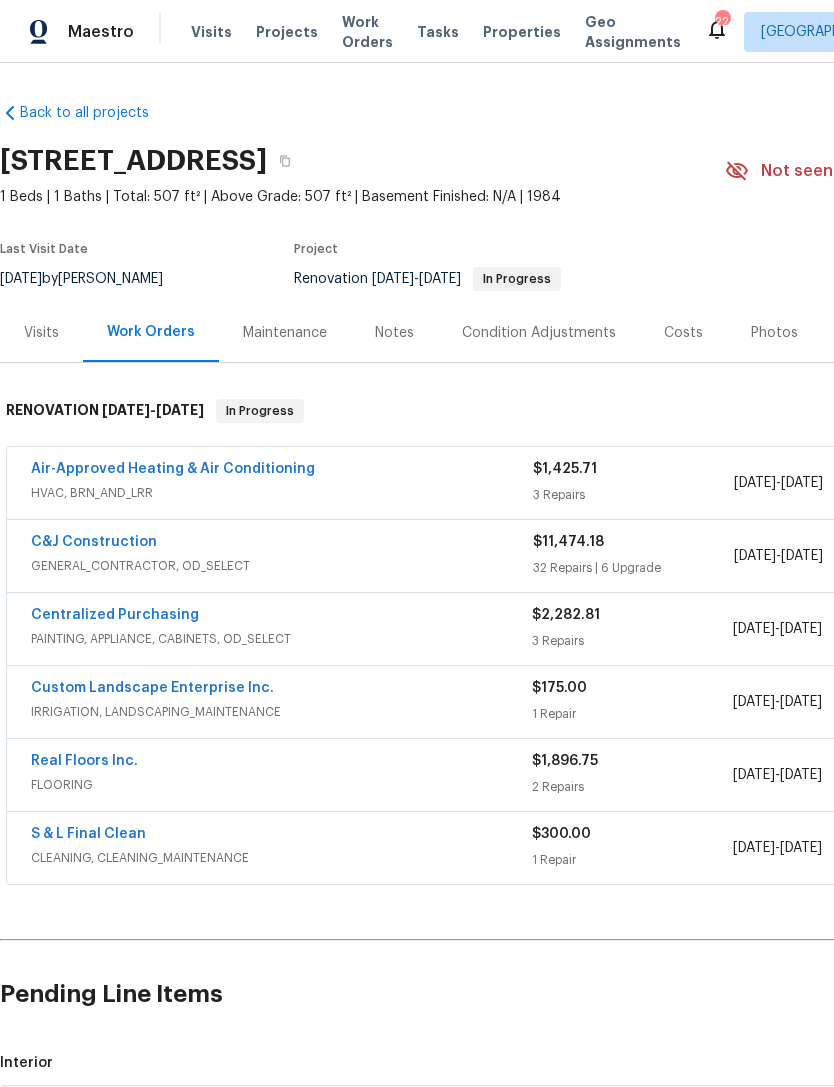 click on "C&J Construction" at bounding box center [94, 542] 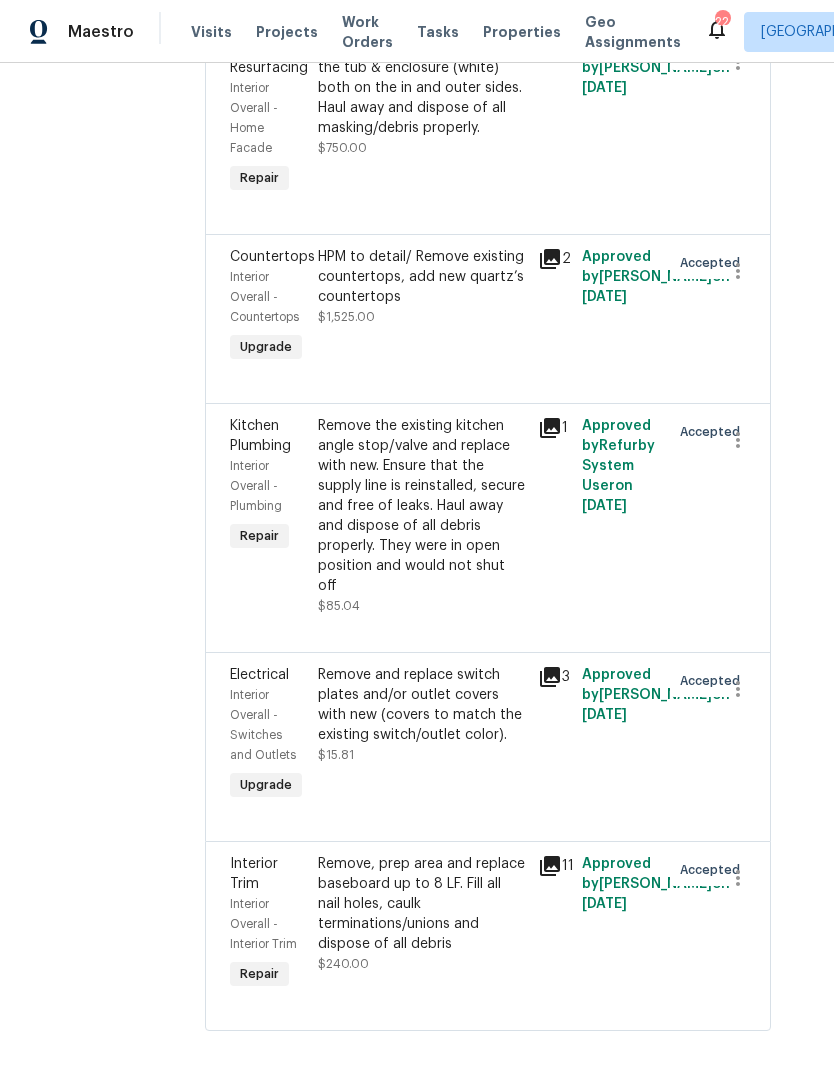 scroll, scrollTop: 8315, scrollLeft: 31, axis: both 